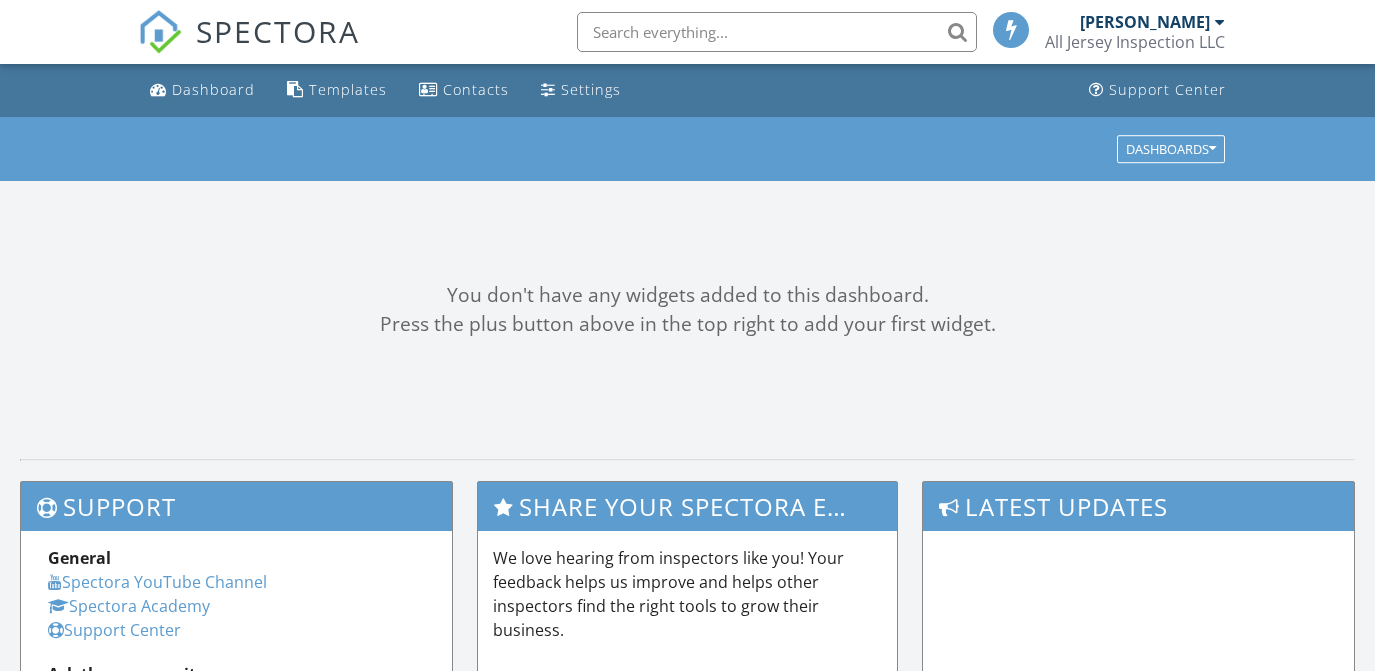 scroll, scrollTop: 0, scrollLeft: 0, axis: both 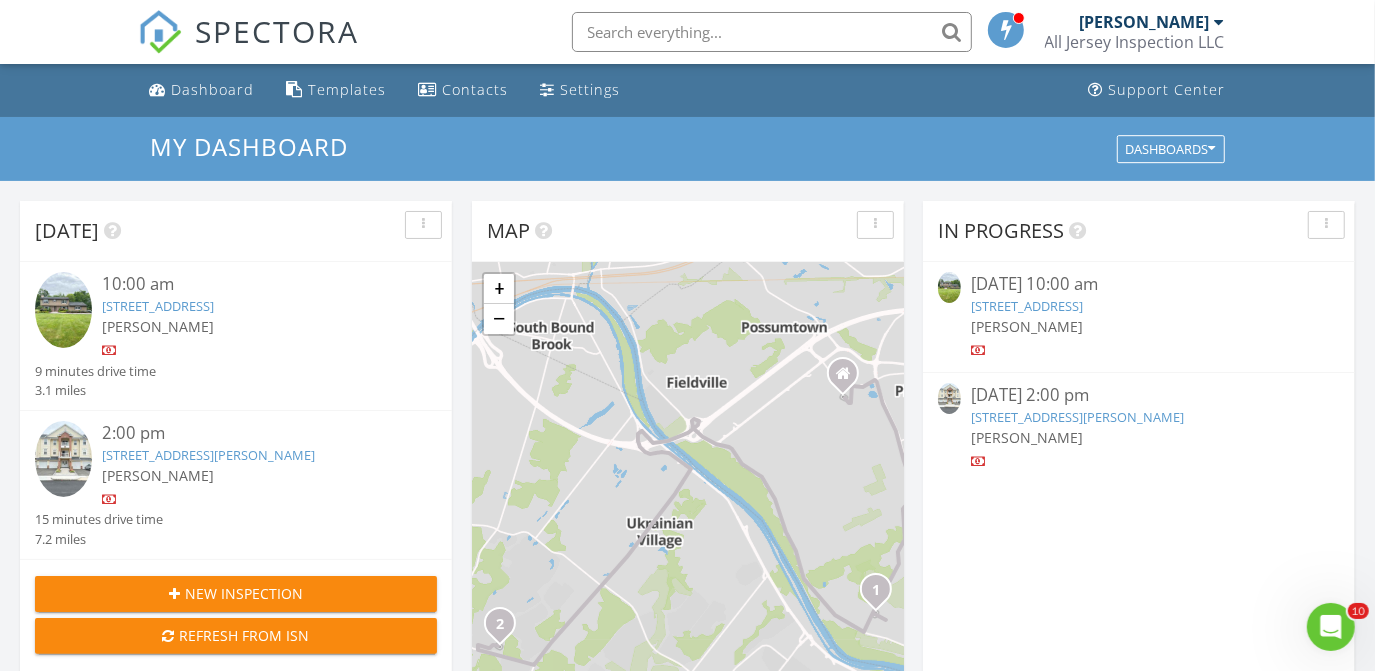 click on "825 Hoes Lane West, Piscataway, NJ 08854" at bounding box center [1027, 306] 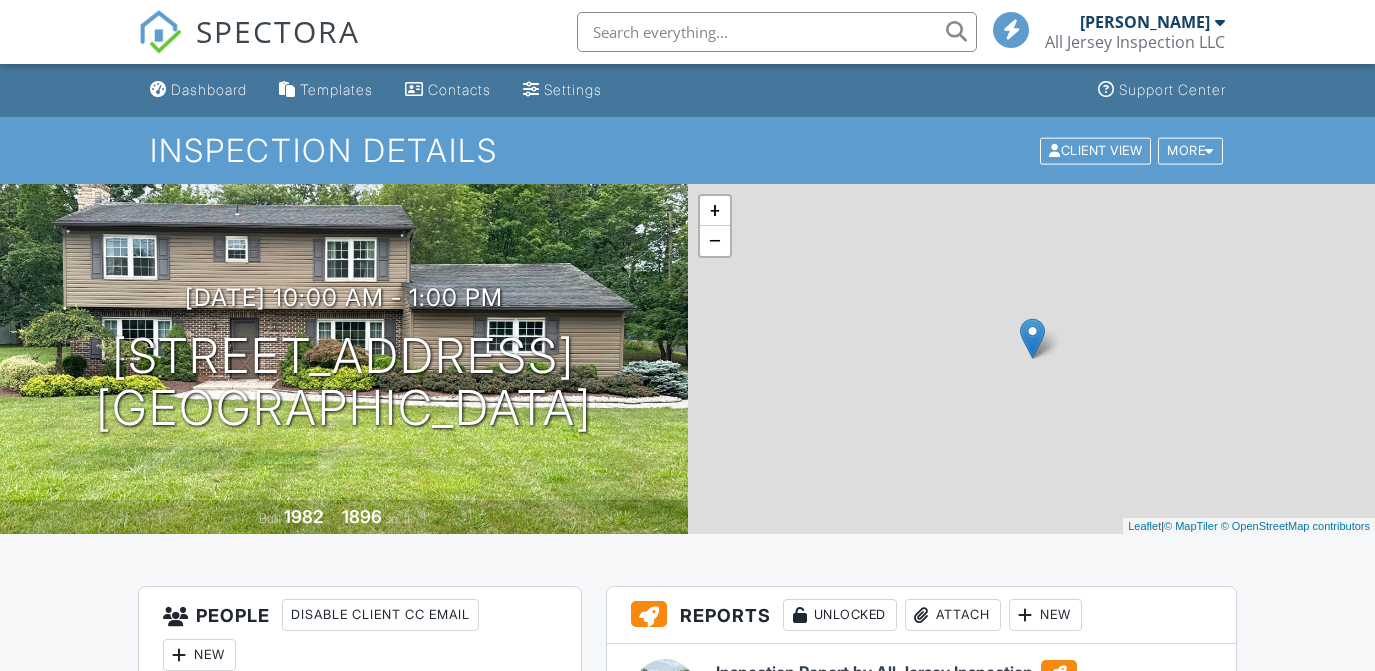 scroll, scrollTop: 363, scrollLeft: 0, axis: vertical 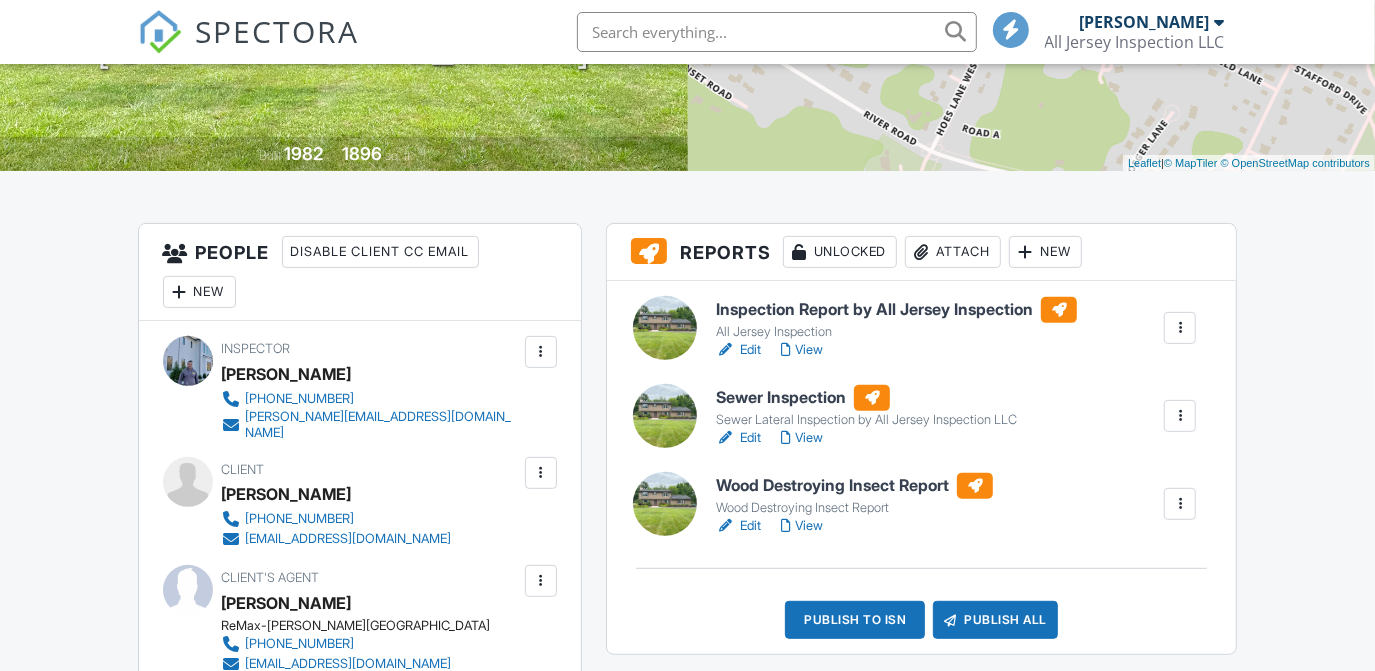 click on "Inspection Report by All Jersey Inspection" at bounding box center (896, 310) 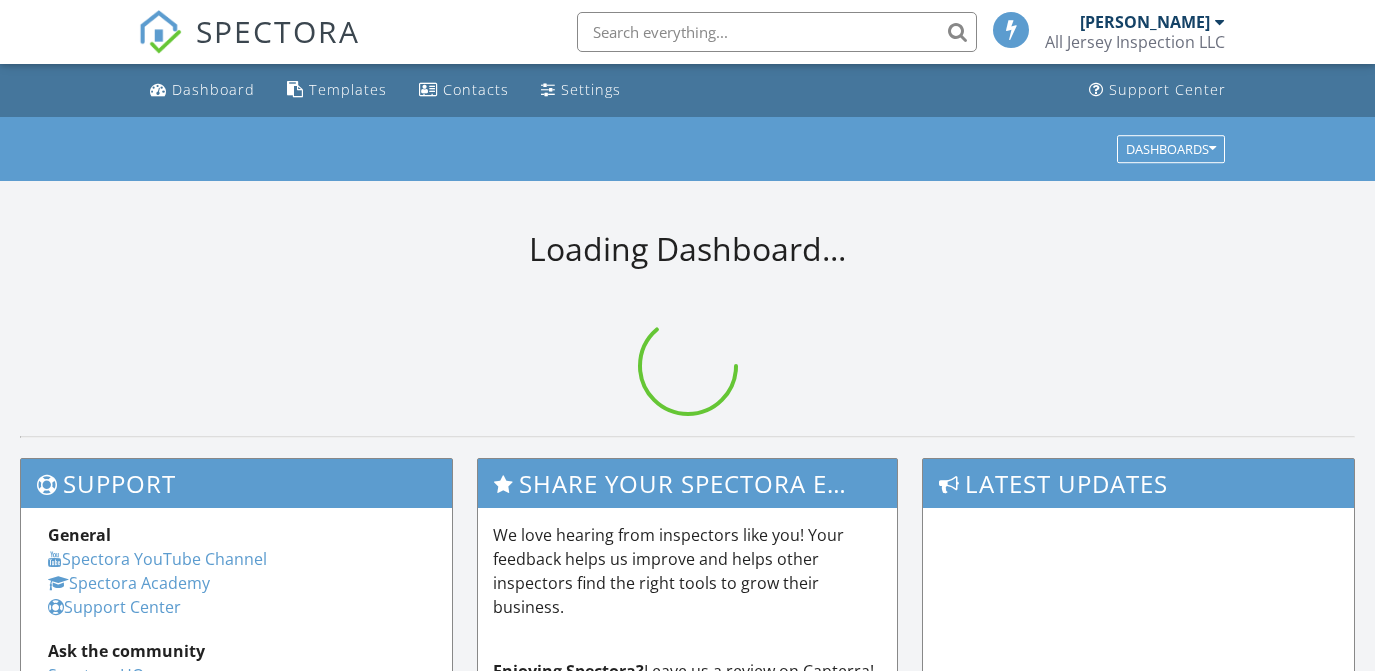 scroll, scrollTop: 0, scrollLeft: 0, axis: both 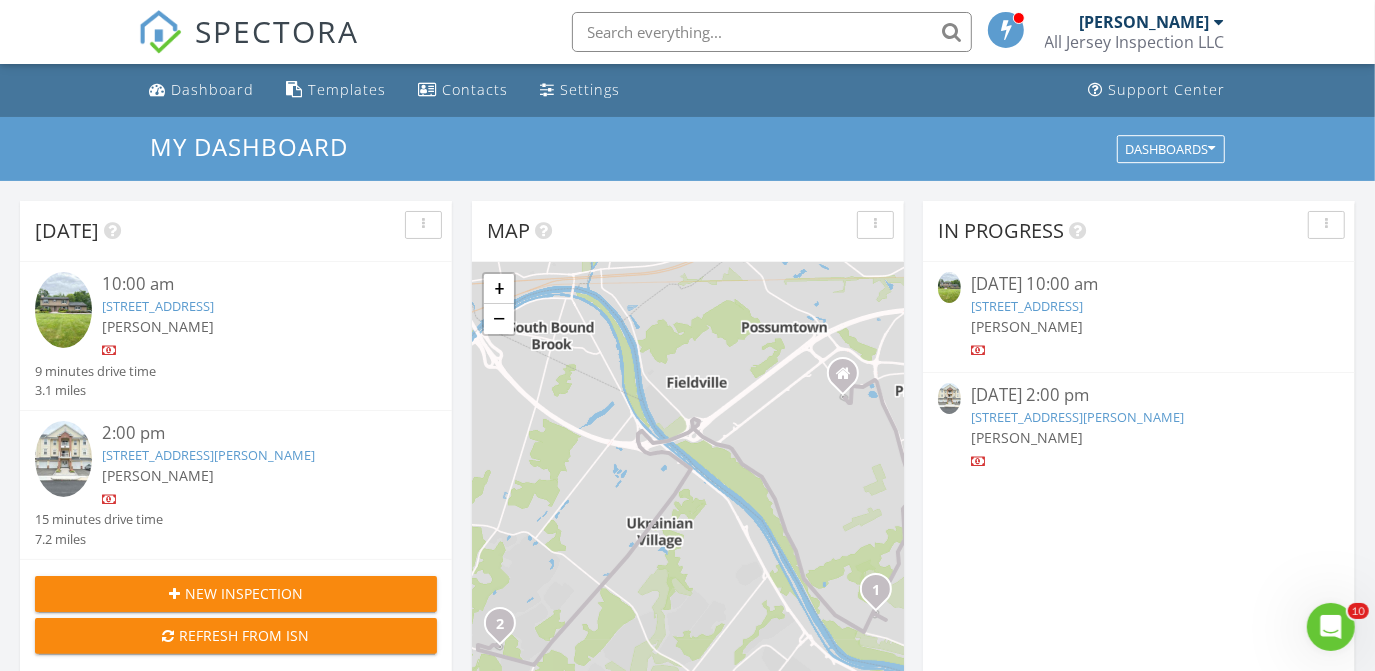 click on "825 Hoes Lane West, Piscataway, NJ 08854" at bounding box center (1027, 306) 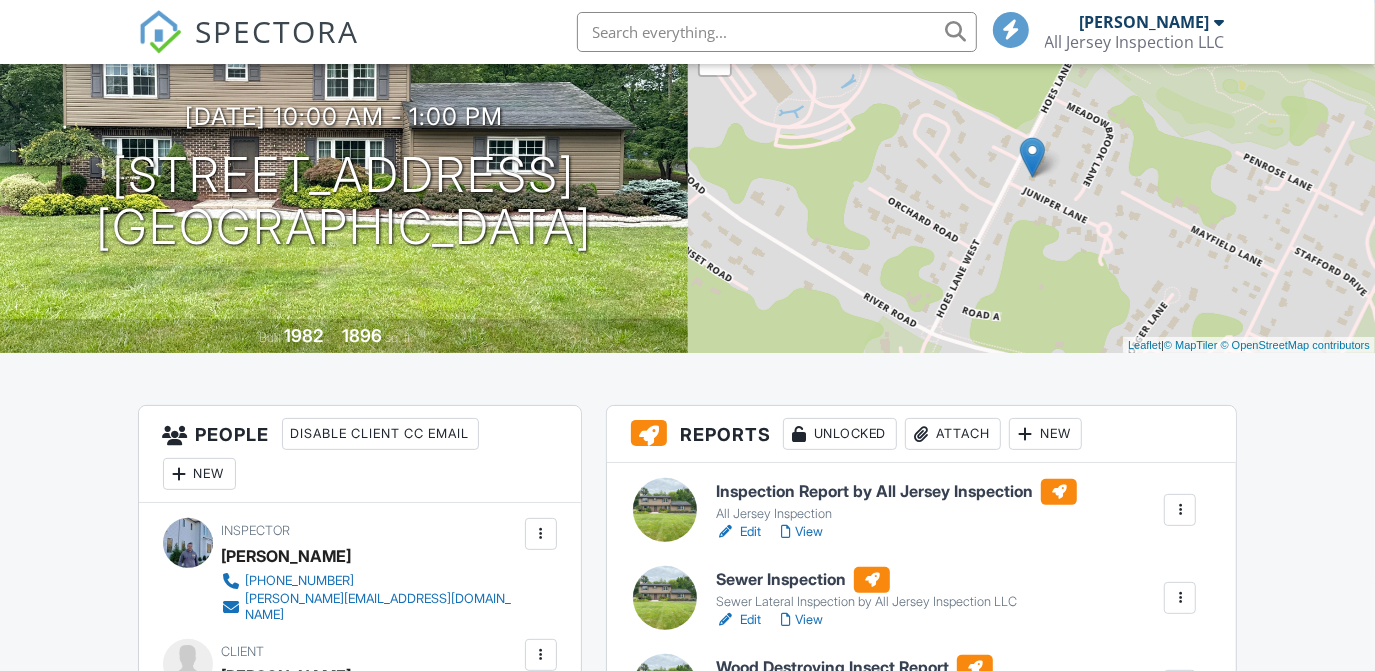 scroll, scrollTop: 454, scrollLeft: 0, axis: vertical 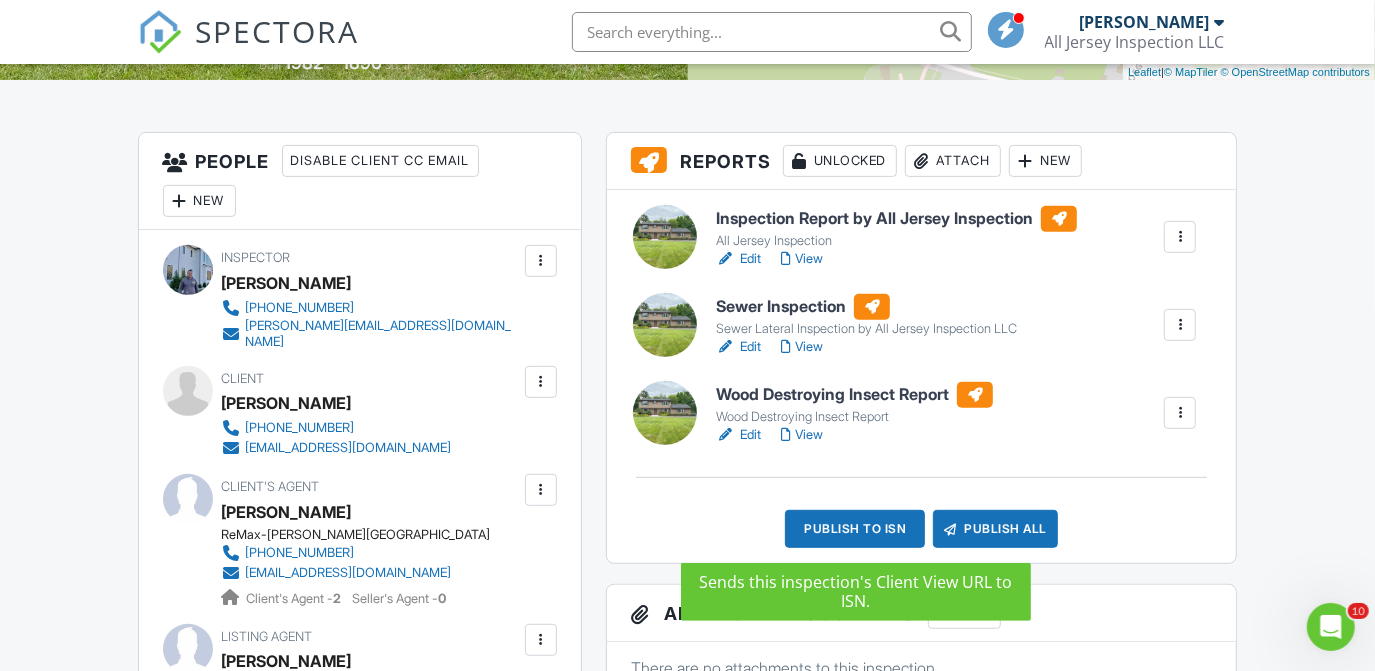click on "Publish to ISN" at bounding box center (855, 529) 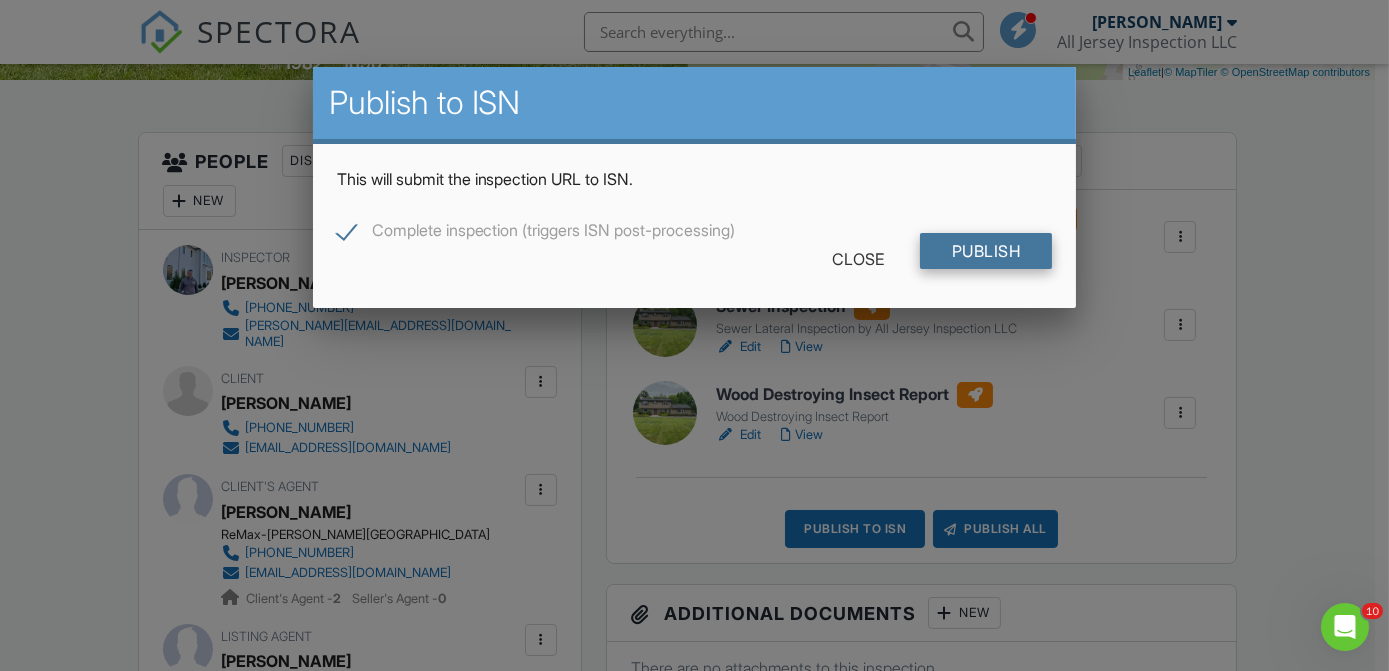 click on "Publish" at bounding box center [986, 251] 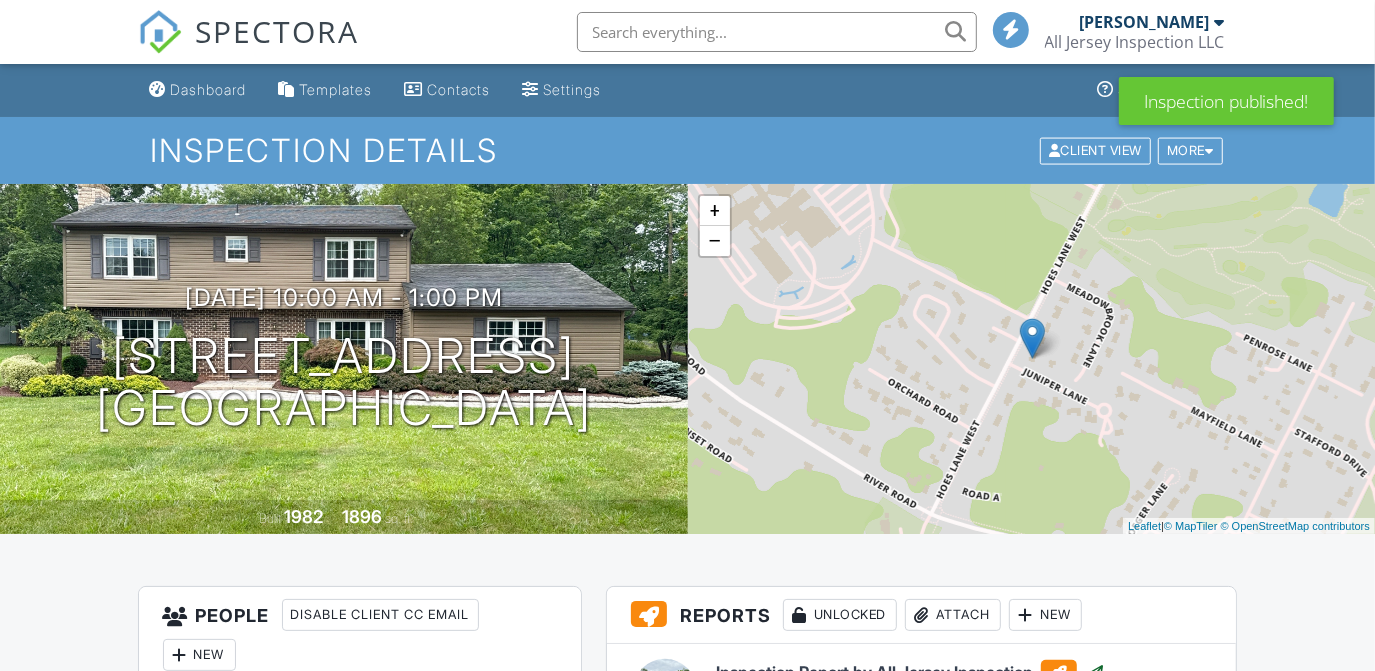 scroll, scrollTop: 205, scrollLeft: 0, axis: vertical 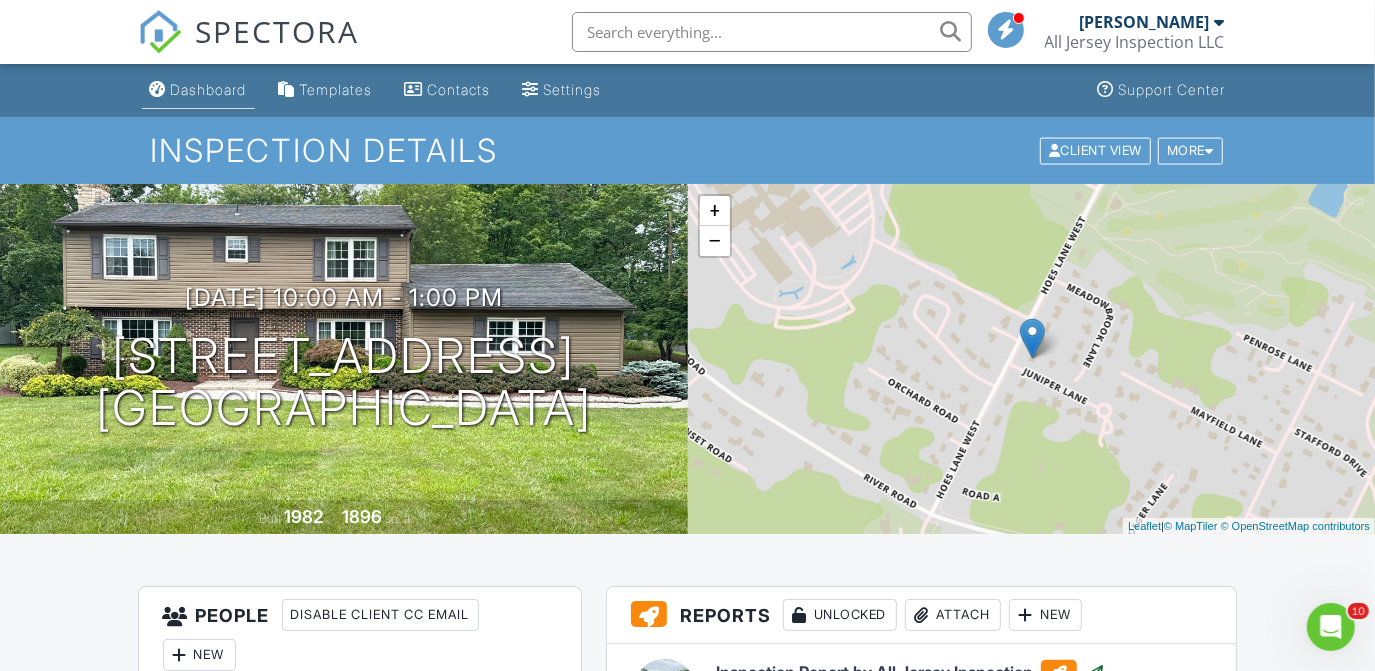 click on "Dashboard" at bounding box center (209, 89) 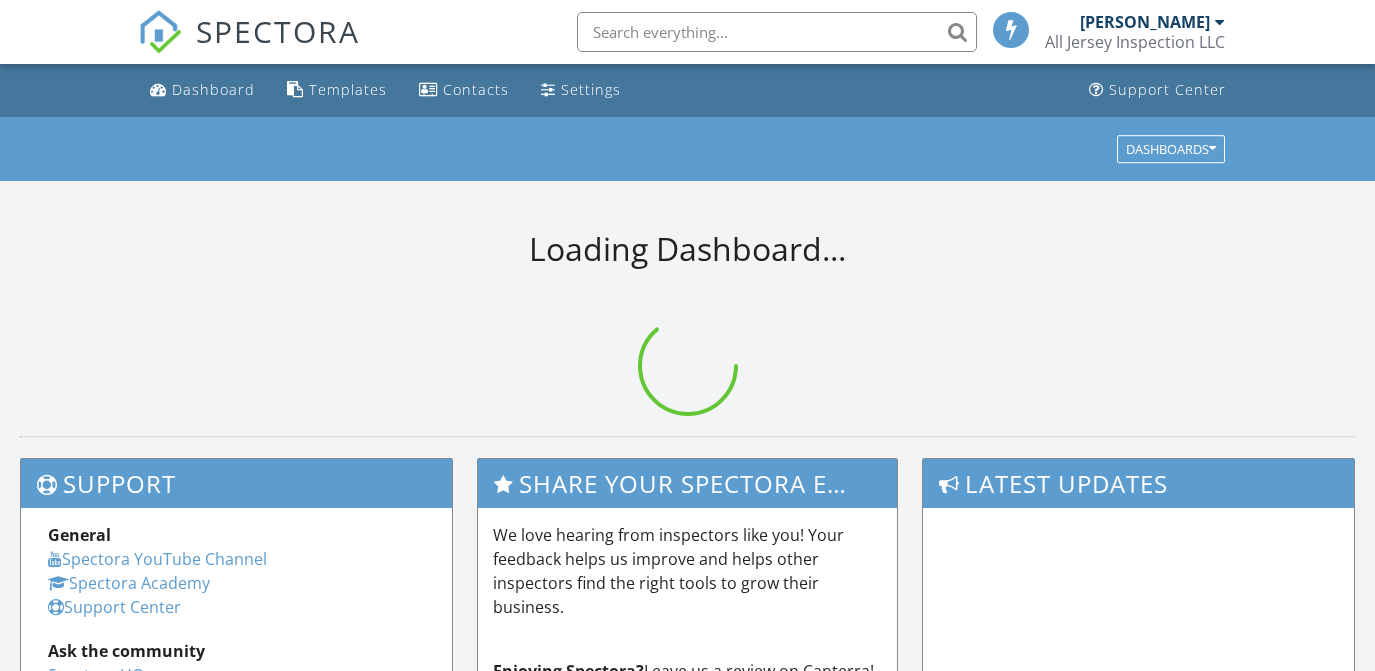 scroll, scrollTop: 0, scrollLeft: 0, axis: both 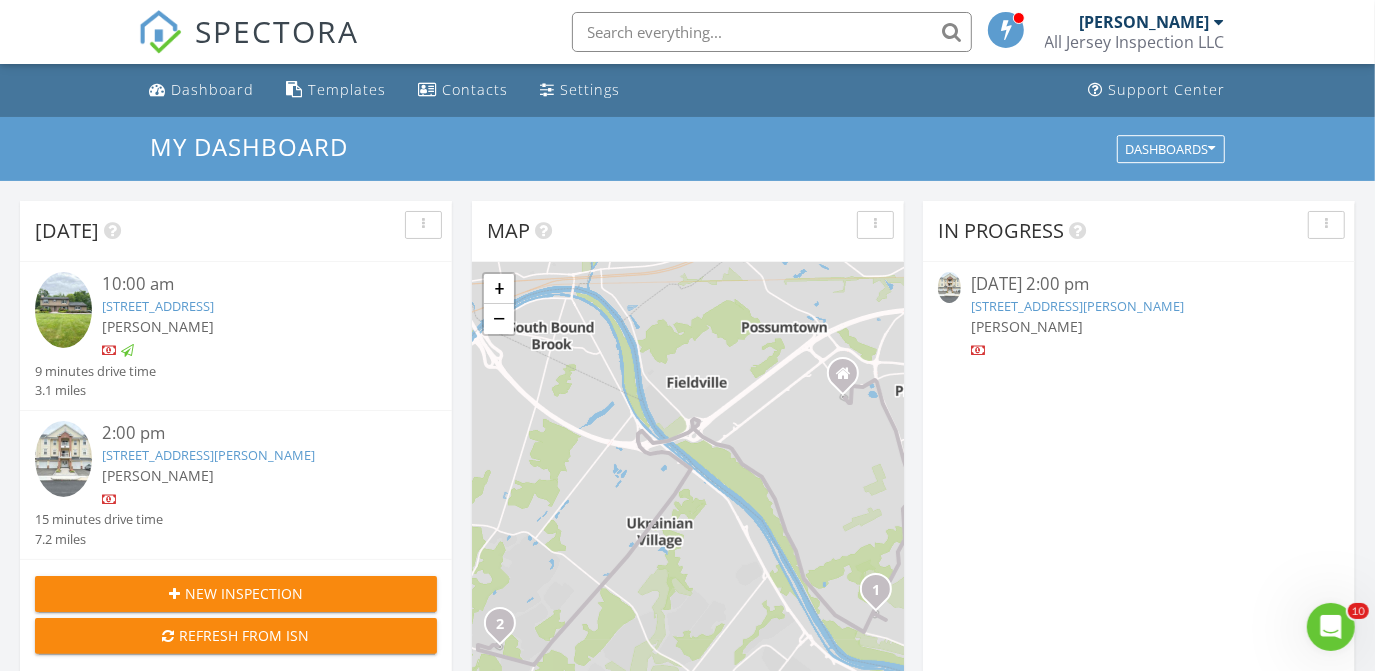 click on "[STREET_ADDRESS][PERSON_NAME]" at bounding box center (1077, 306) 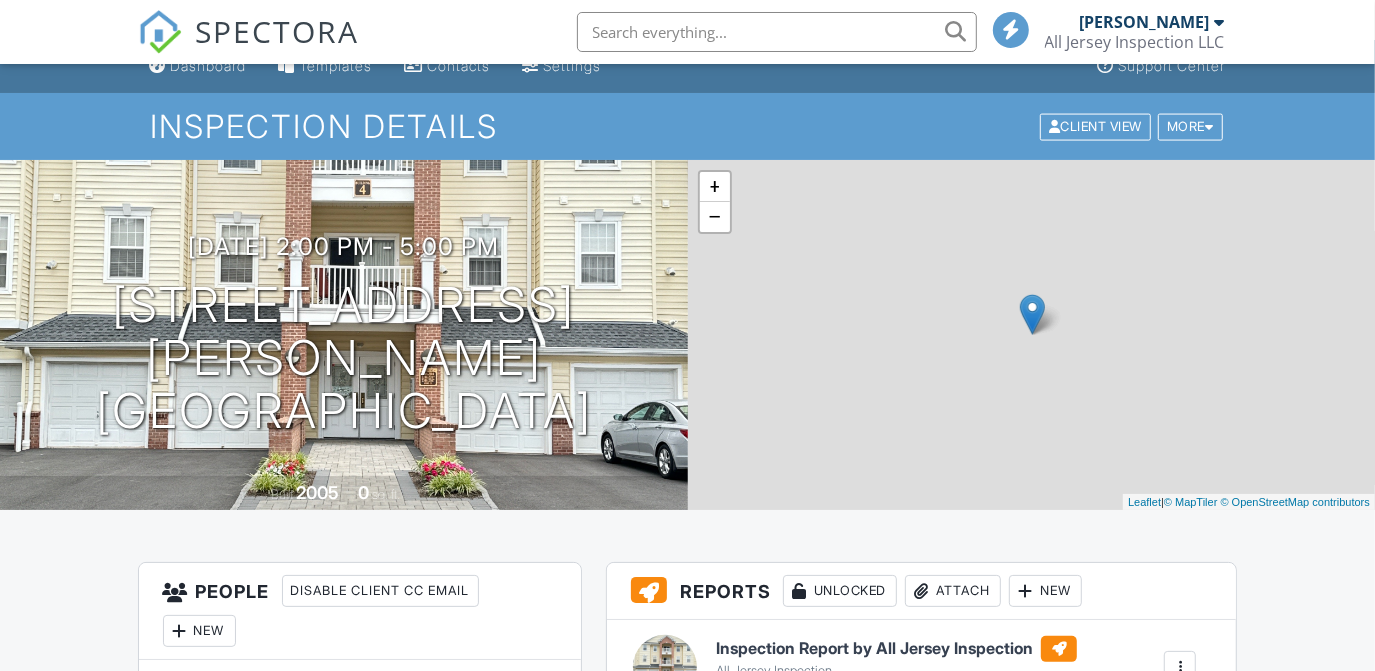 scroll, scrollTop: 181, scrollLeft: 0, axis: vertical 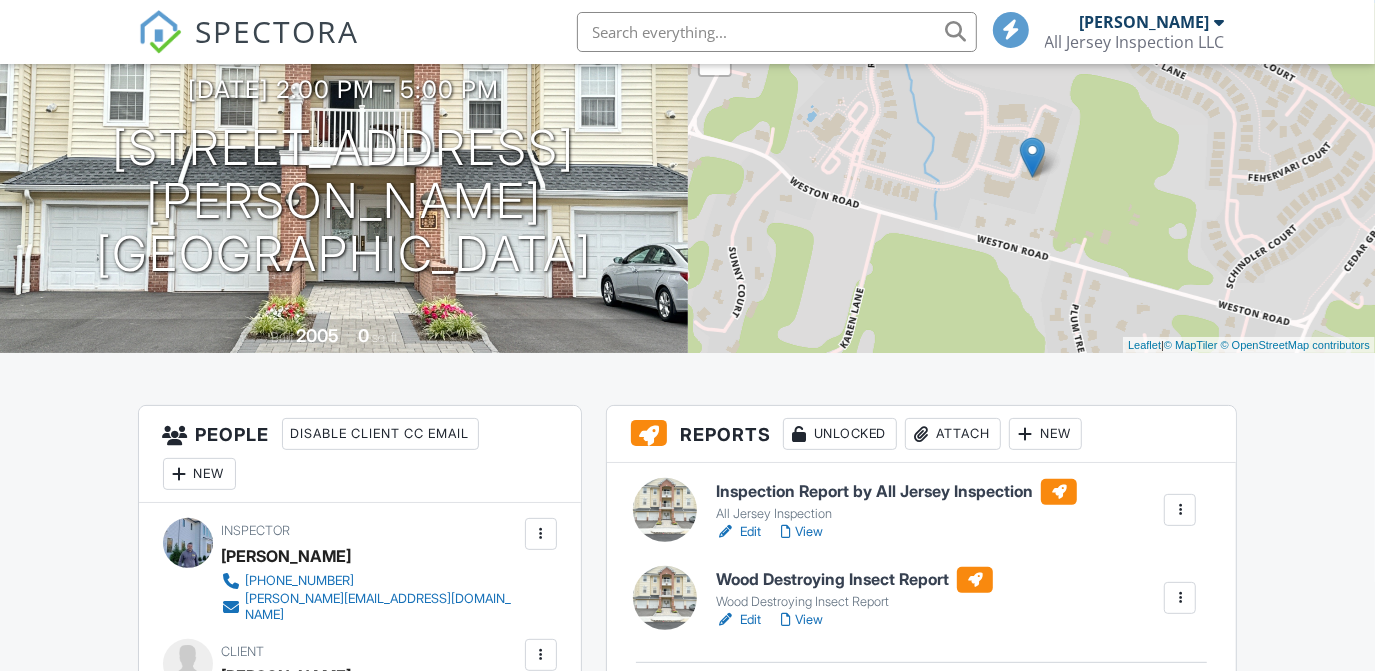 click on "Inspection Report by All Jersey Inspection" at bounding box center (896, 492) 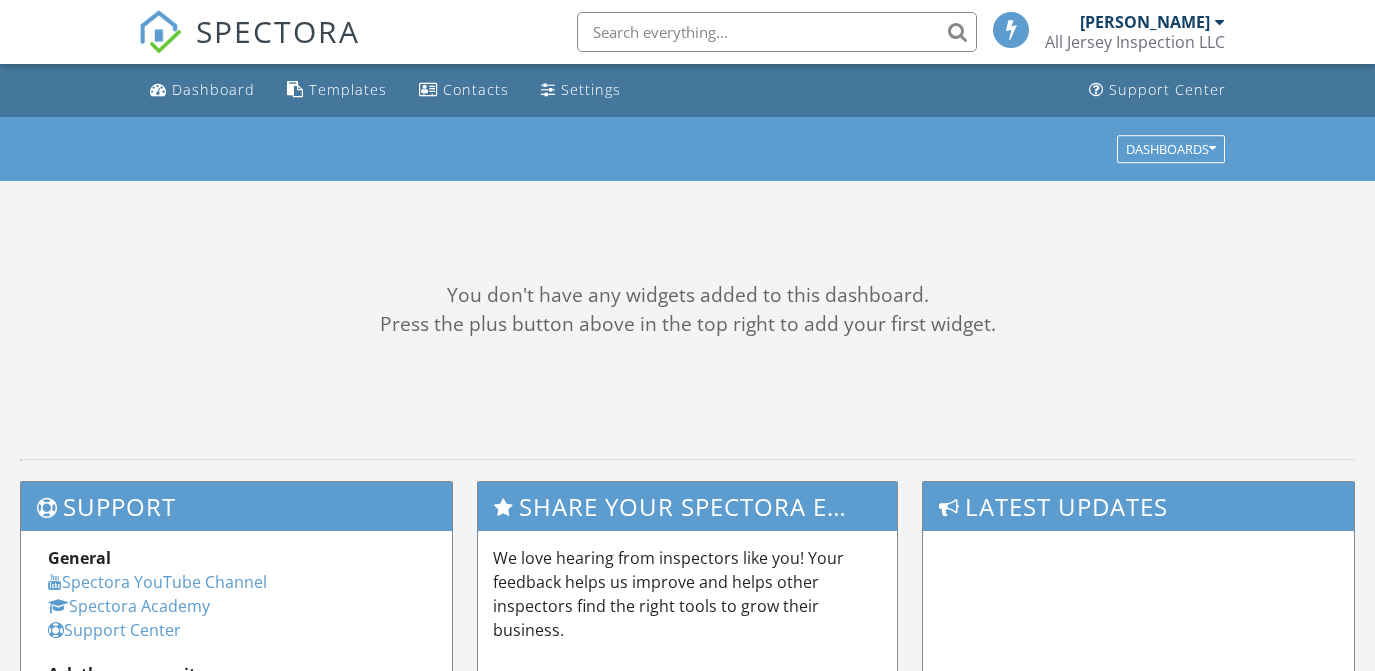 scroll, scrollTop: 0, scrollLeft: 0, axis: both 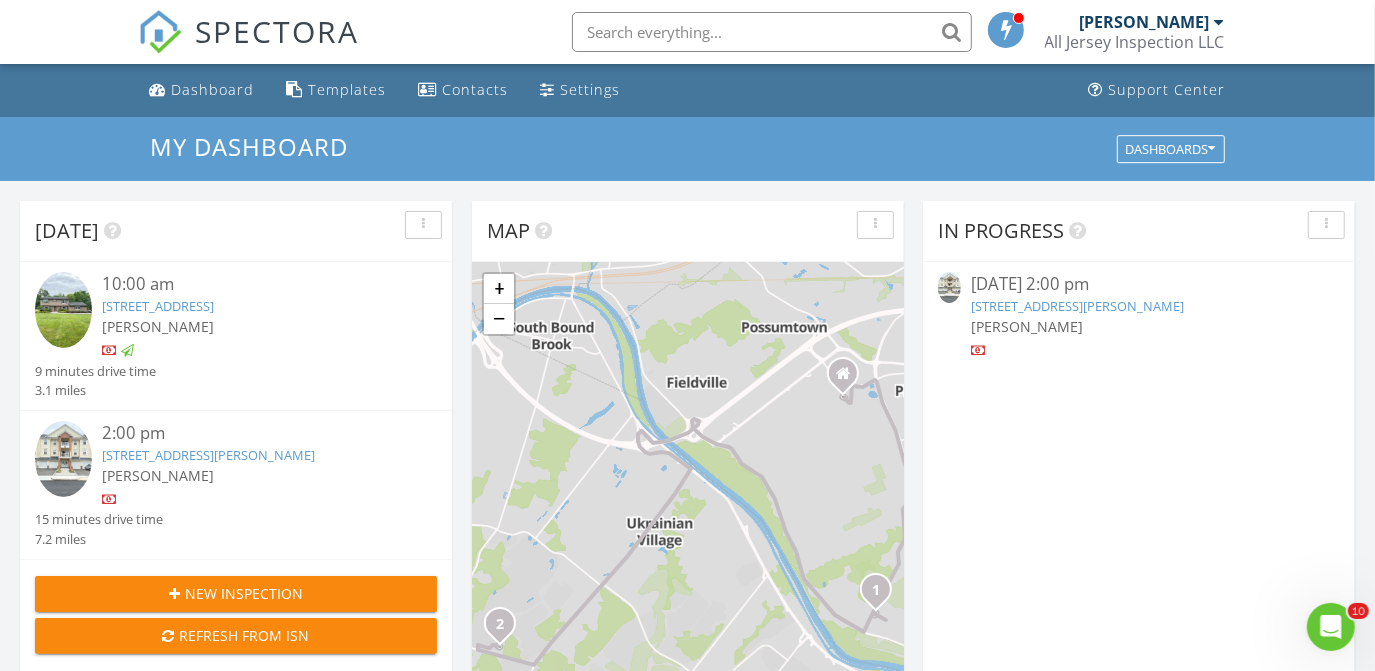 click on "[STREET_ADDRESS][PERSON_NAME]" at bounding box center [1077, 306] 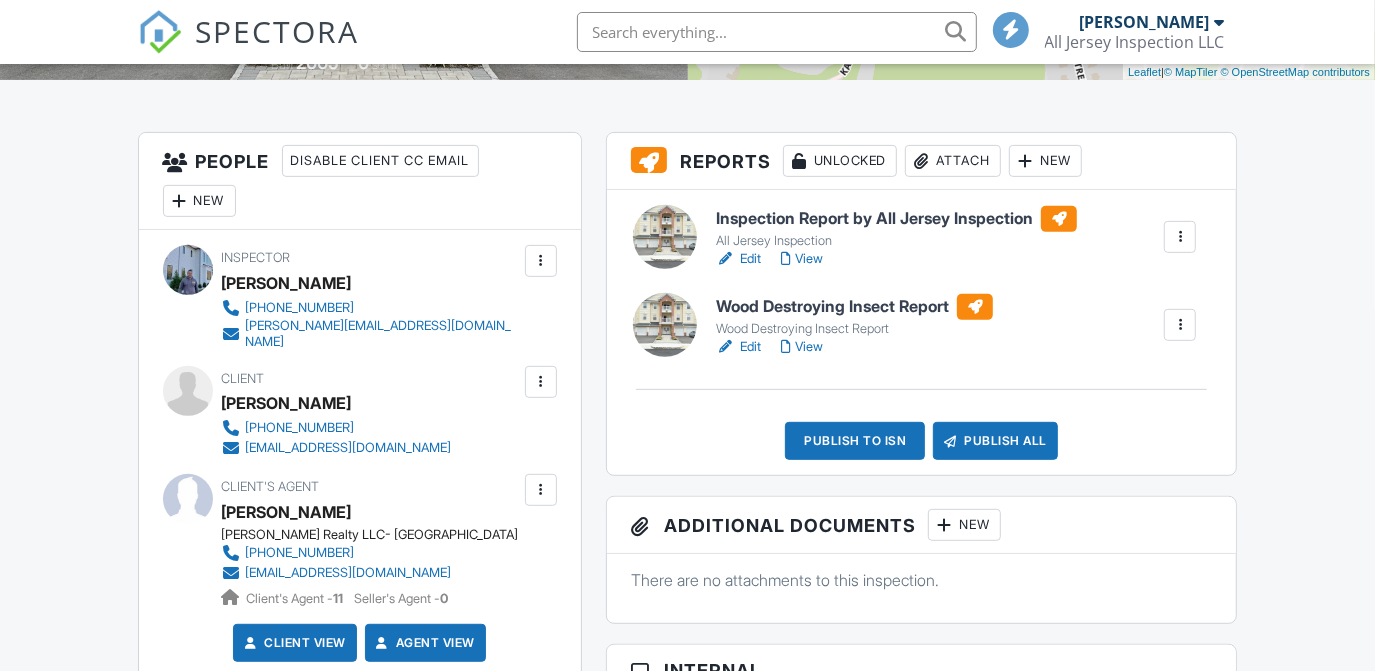scroll, scrollTop: 454, scrollLeft: 0, axis: vertical 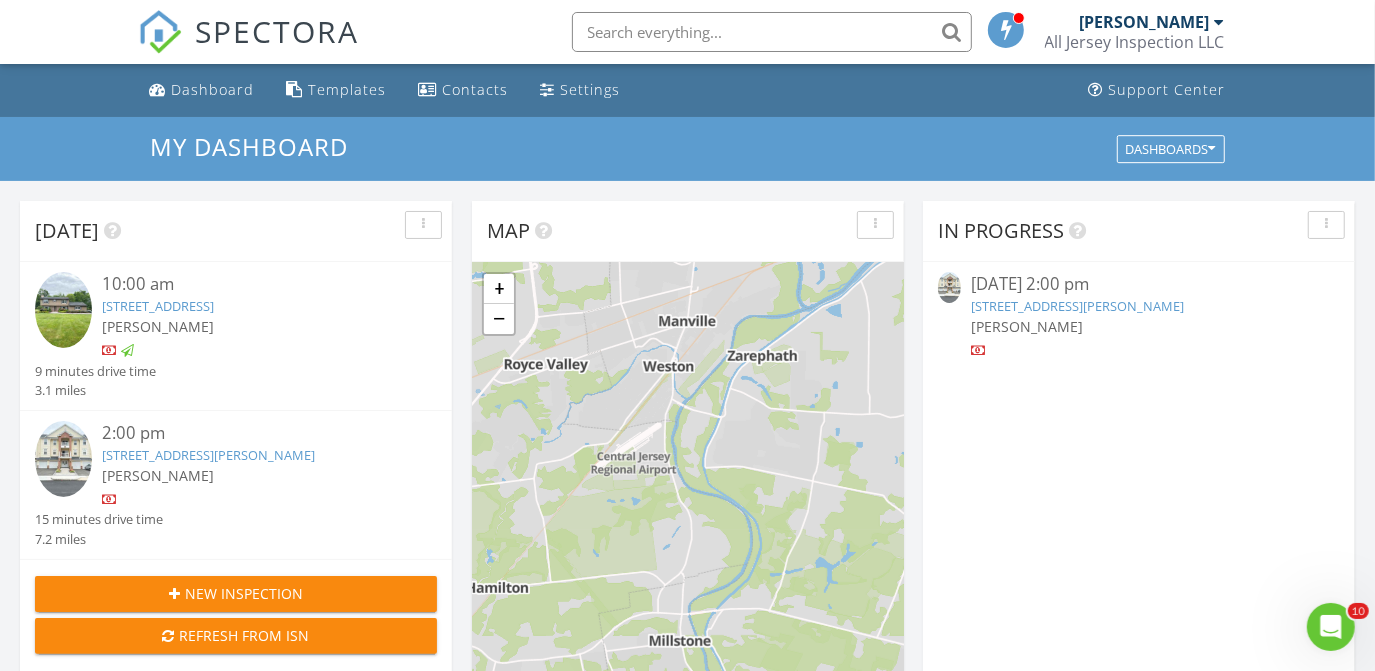 click on "07/10/25 2:00 pm" at bounding box center [1138, 284] 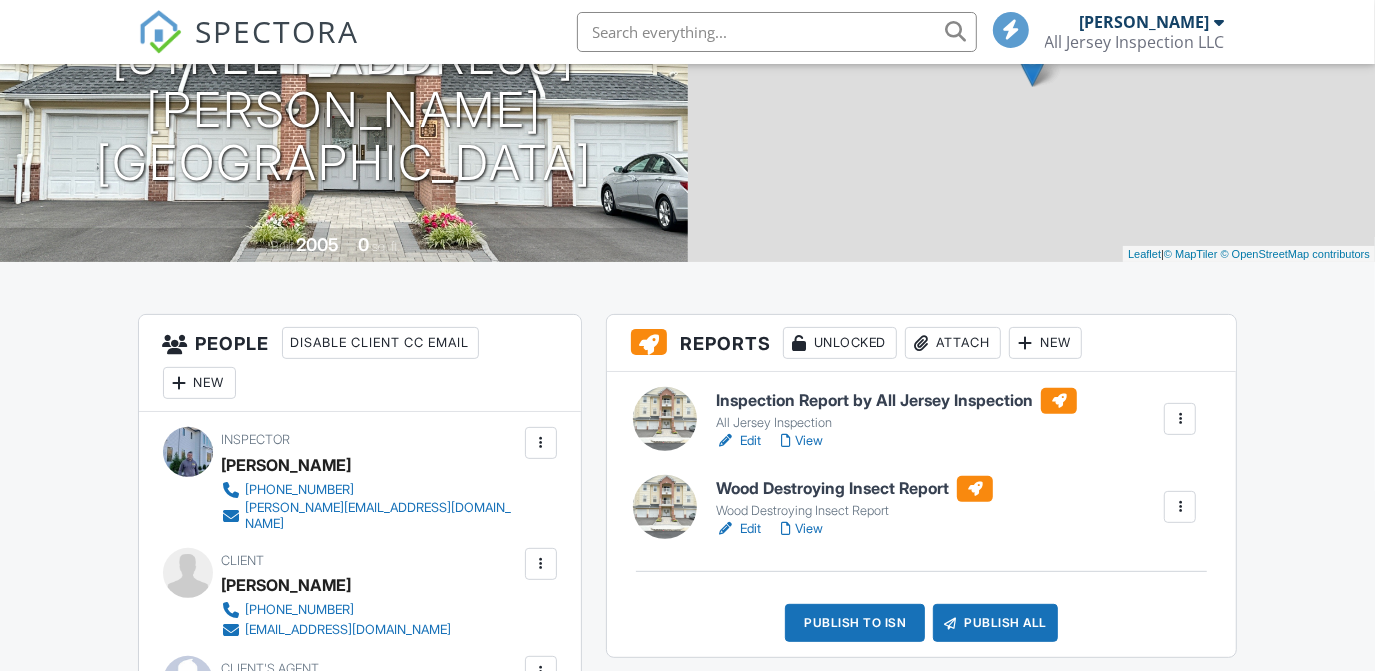 scroll, scrollTop: 272, scrollLeft: 0, axis: vertical 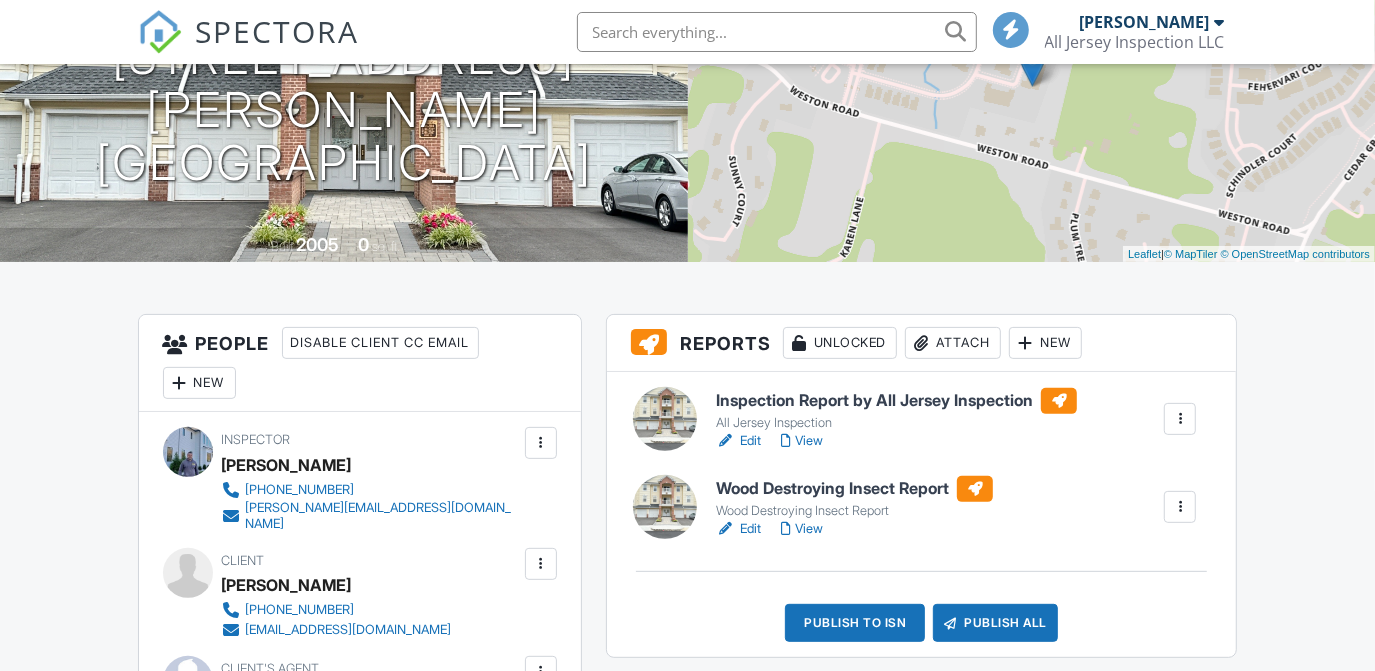 click on "Publish to ISN" at bounding box center [855, 623] 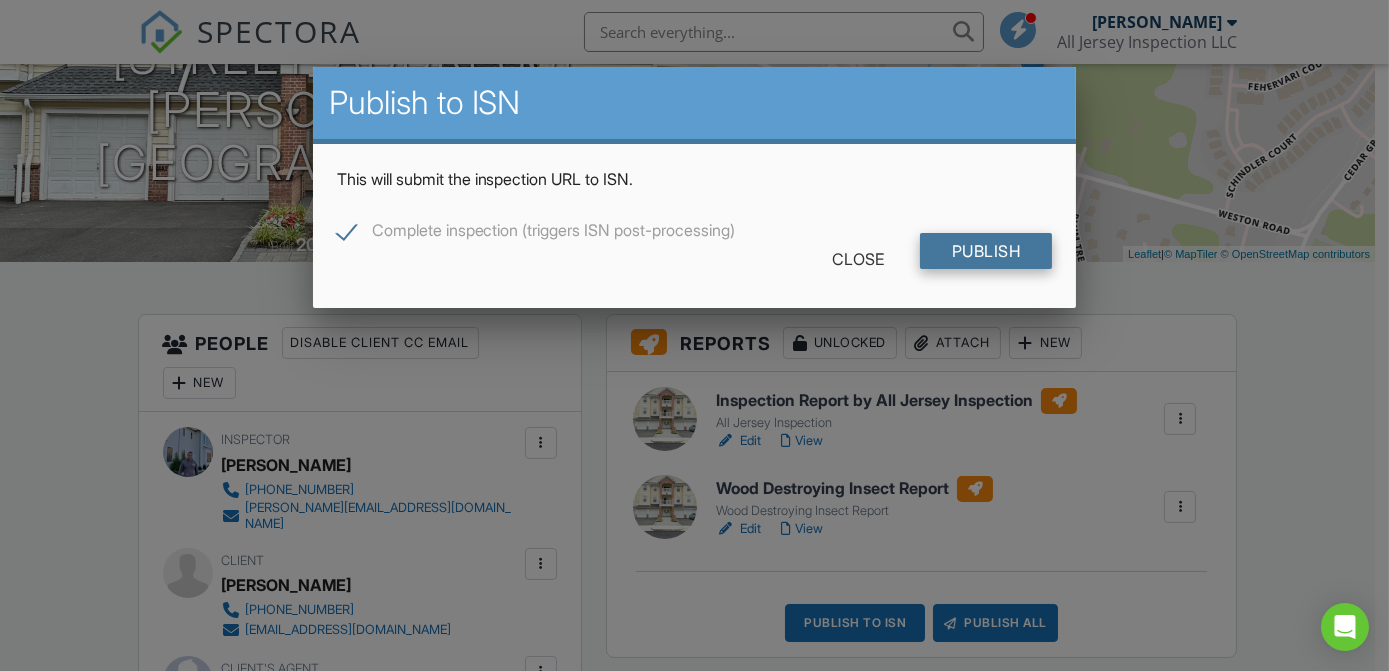 click on "Publish" at bounding box center [986, 251] 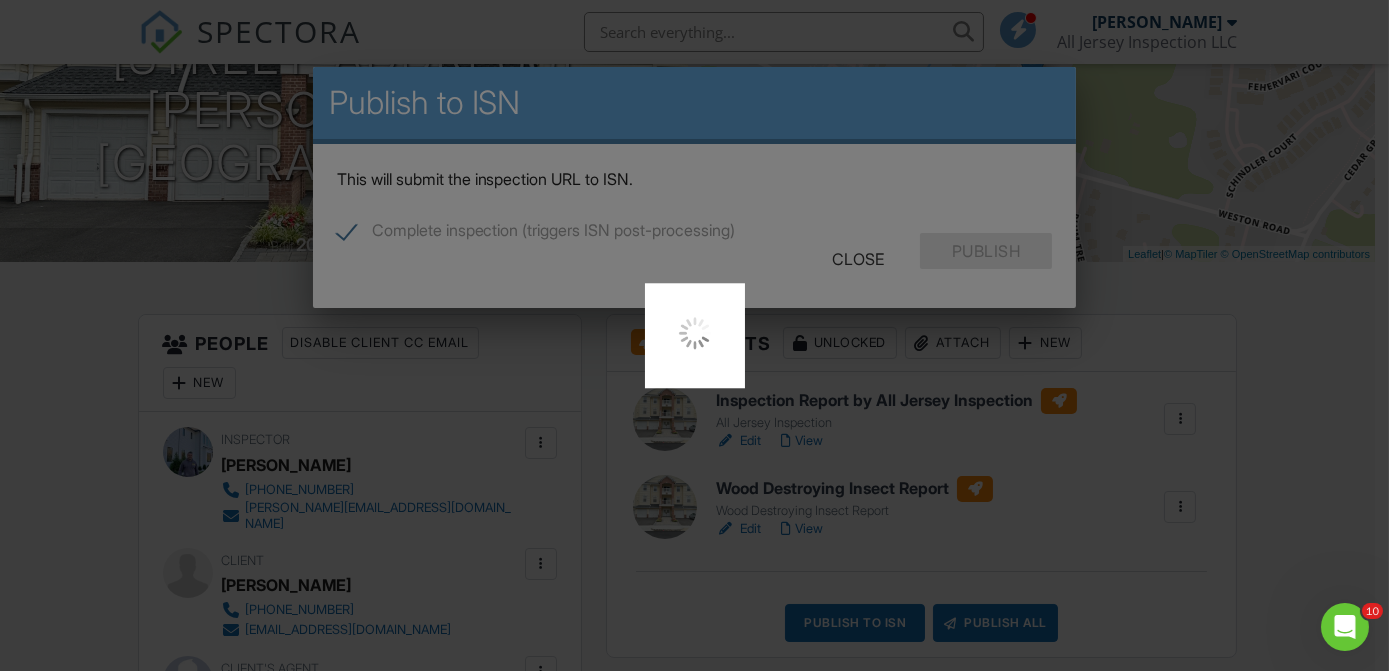 scroll, scrollTop: 0, scrollLeft: 0, axis: both 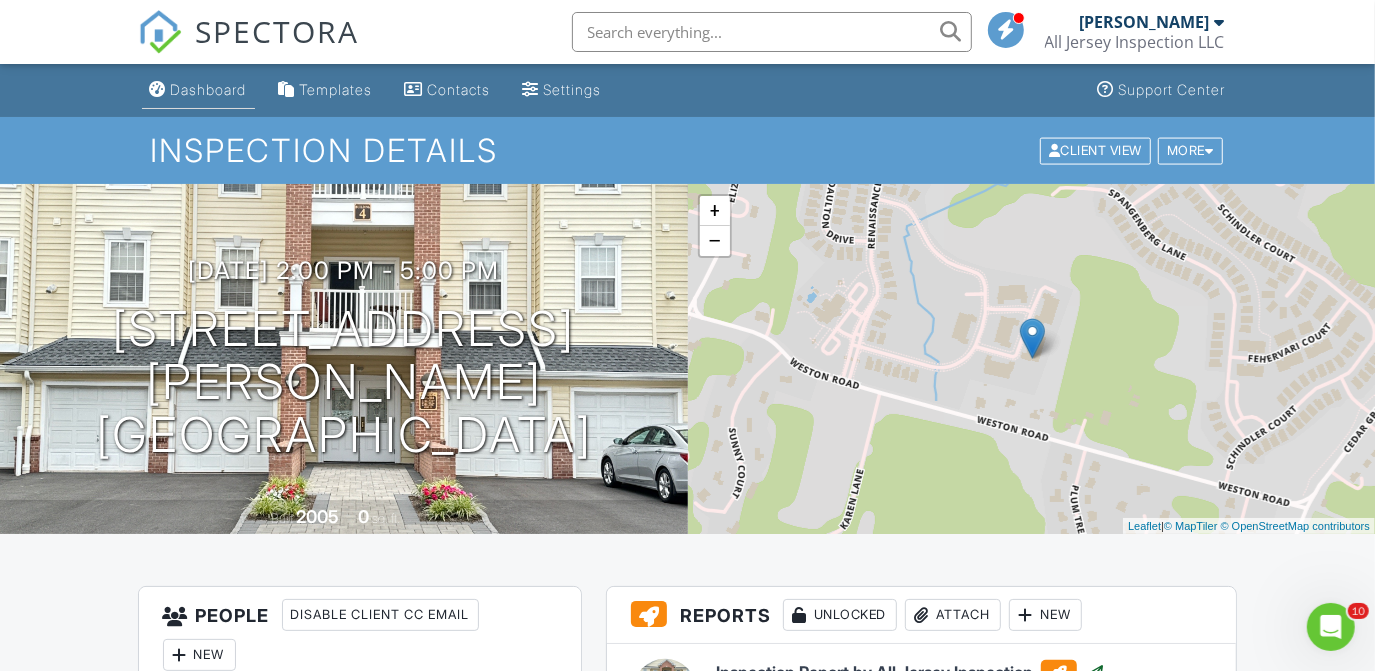 click on "Dashboard" at bounding box center (198, 90) 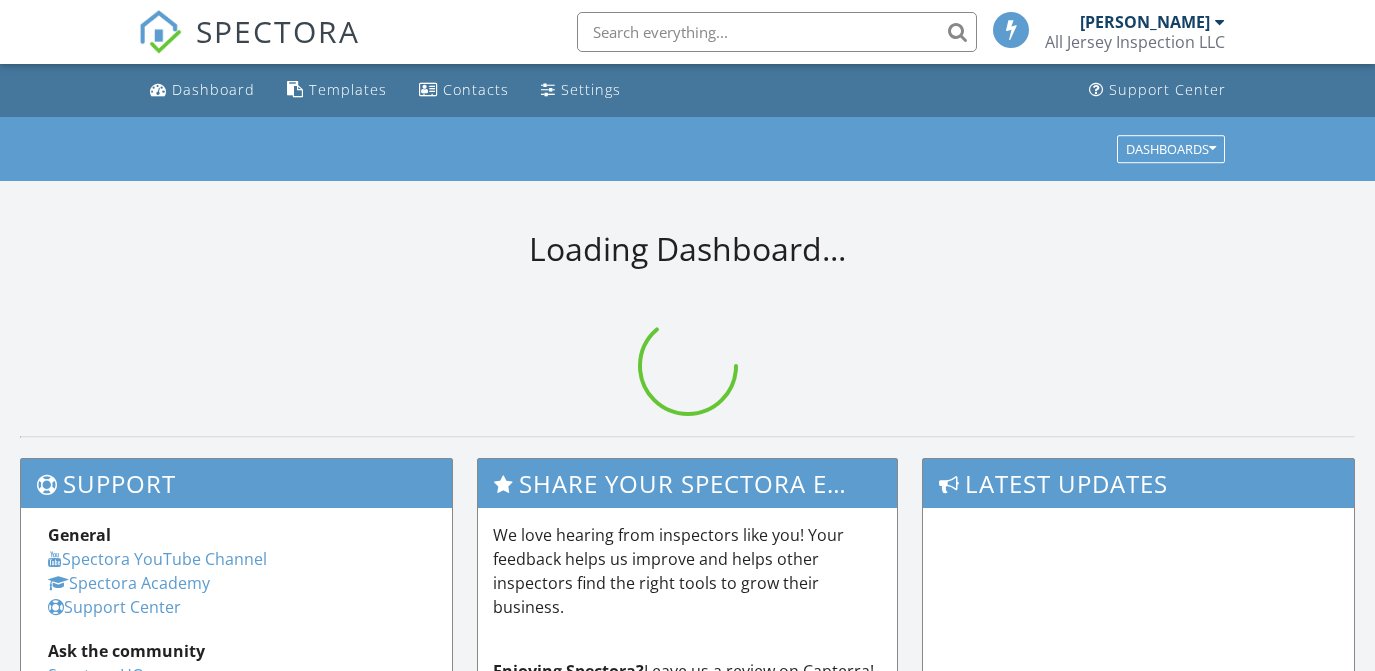 scroll, scrollTop: 0, scrollLeft: 0, axis: both 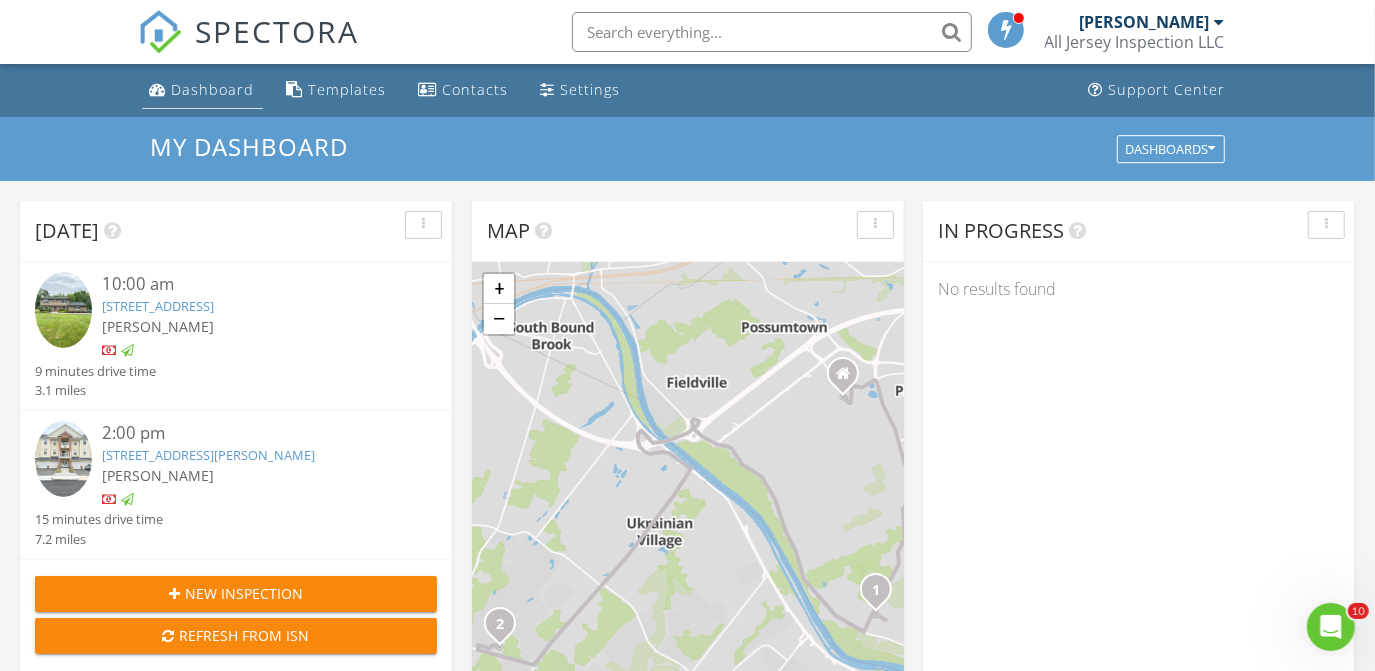 click on "Dashboard" at bounding box center (213, 89) 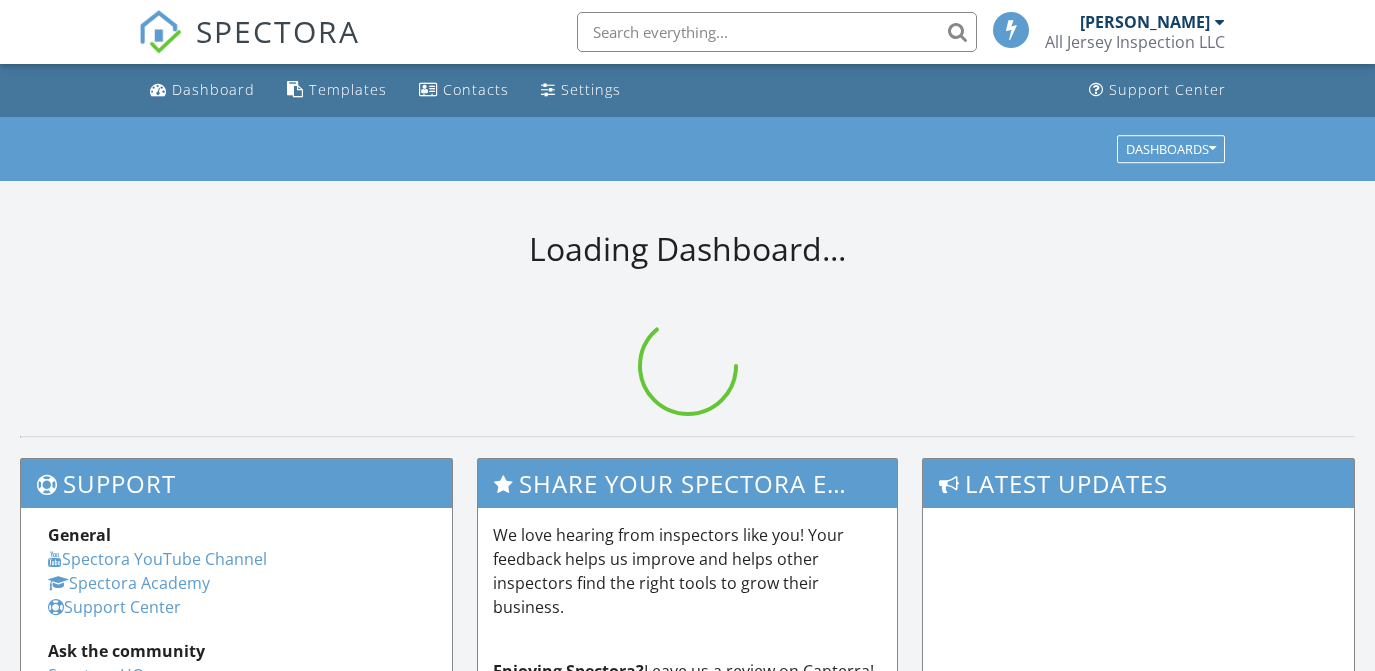 scroll, scrollTop: 0, scrollLeft: 0, axis: both 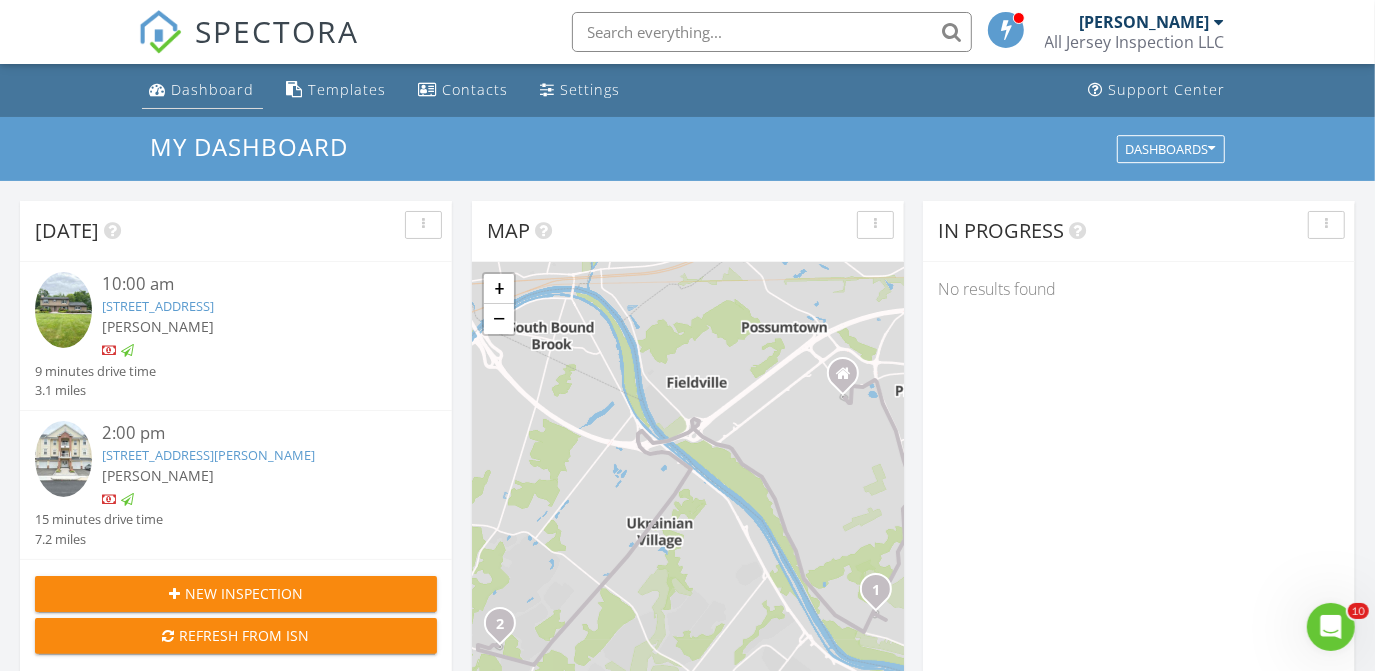 click on "Dashboard" at bounding box center (213, 89) 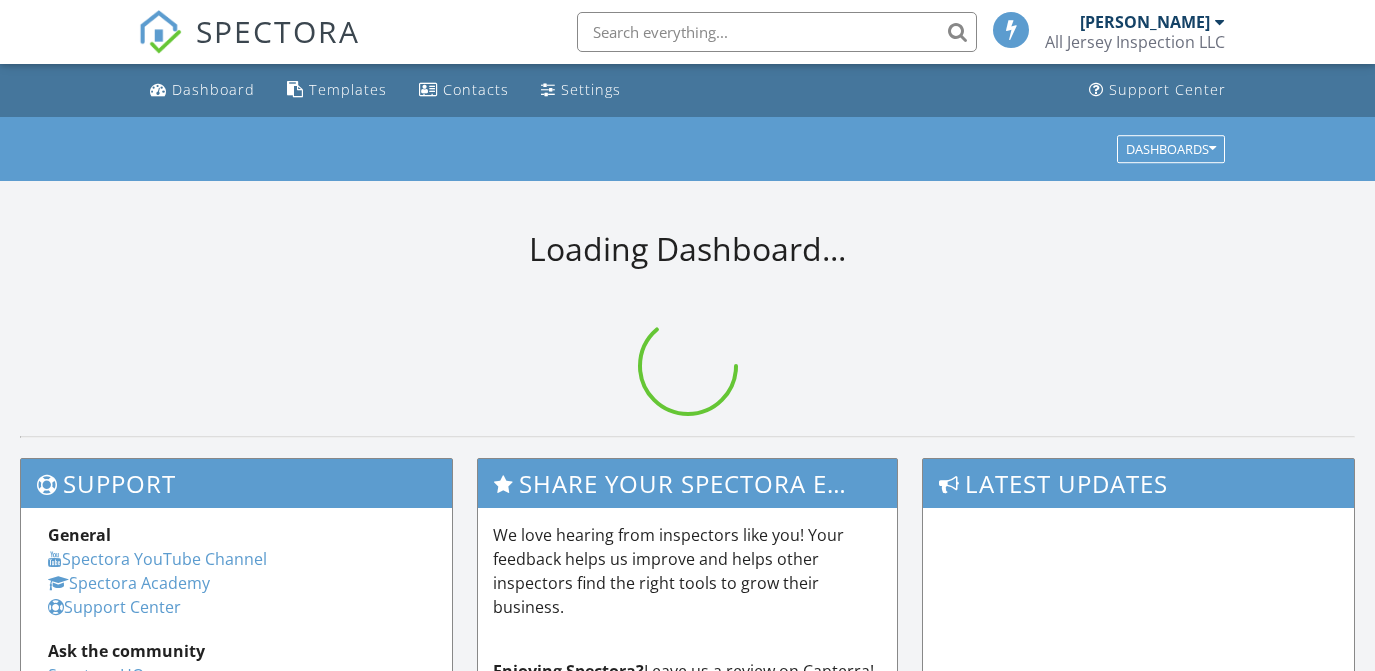 scroll, scrollTop: 0, scrollLeft: 0, axis: both 